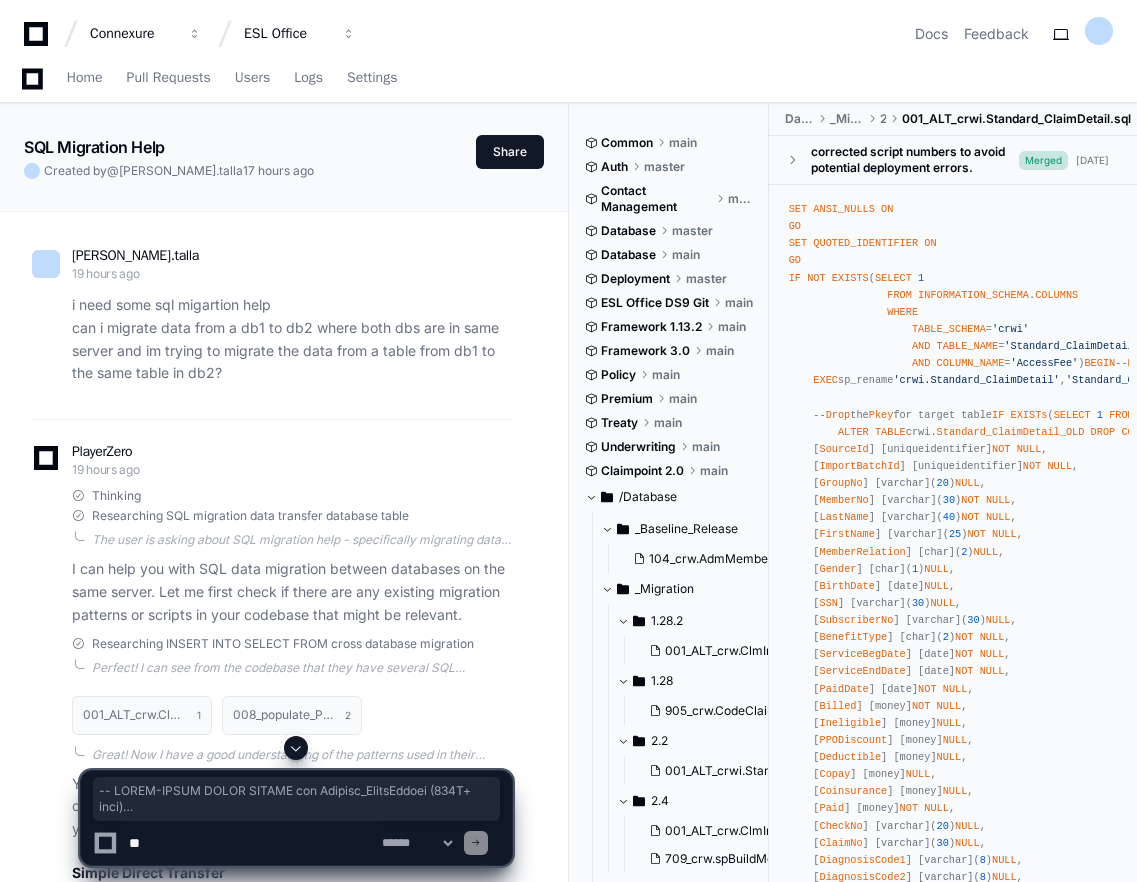 scroll, scrollTop: 26236, scrollLeft: 0, axis: vertical 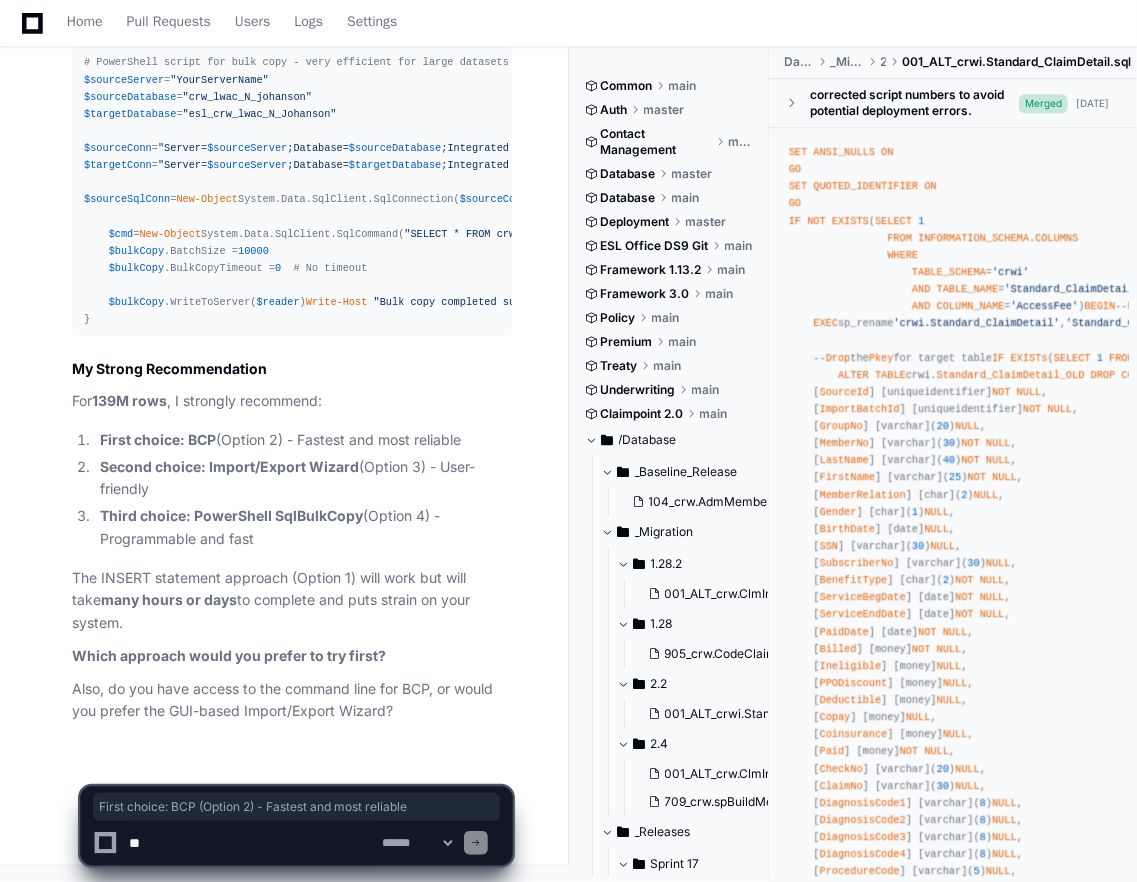 drag, startPoint x: 100, startPoint y: 465, endPoint x: 473, endPoint y: 470, distance: 373.0335 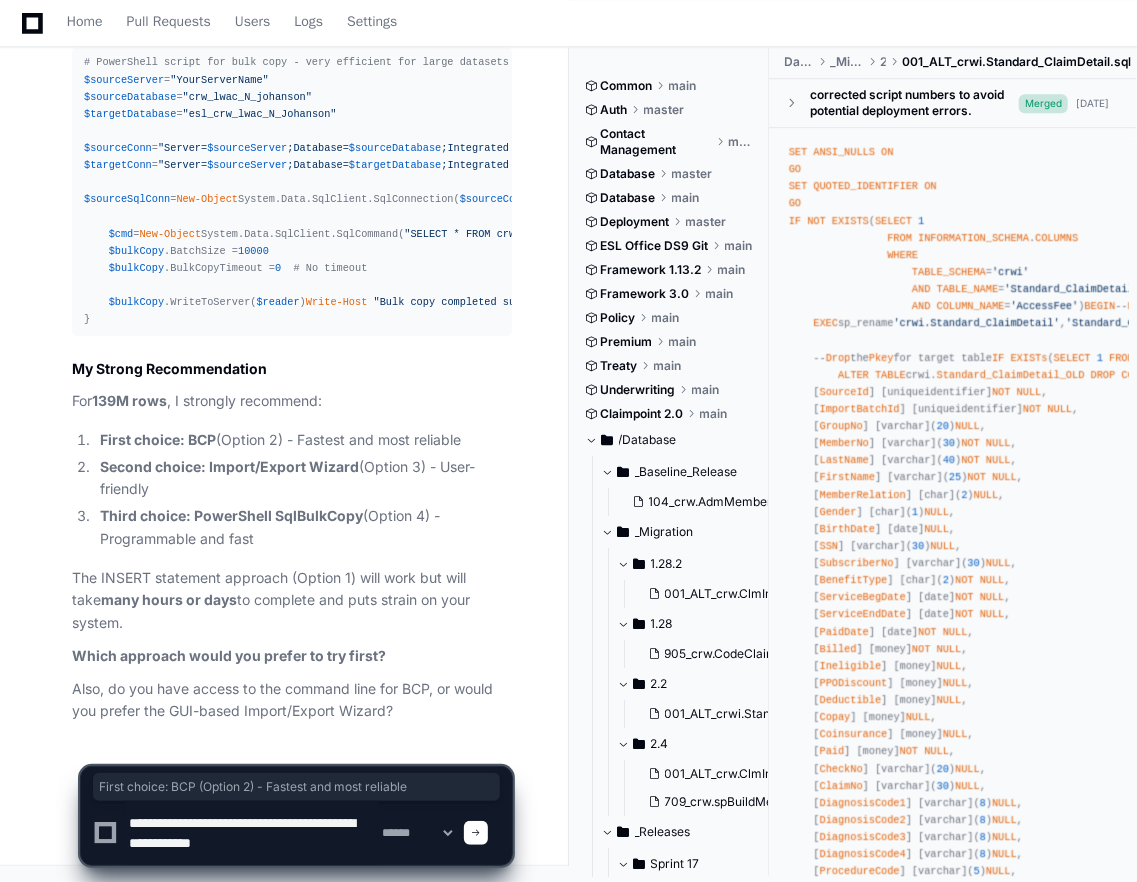 scroll, scrollTop: 6, scrollLeft: 0, axis: vertical 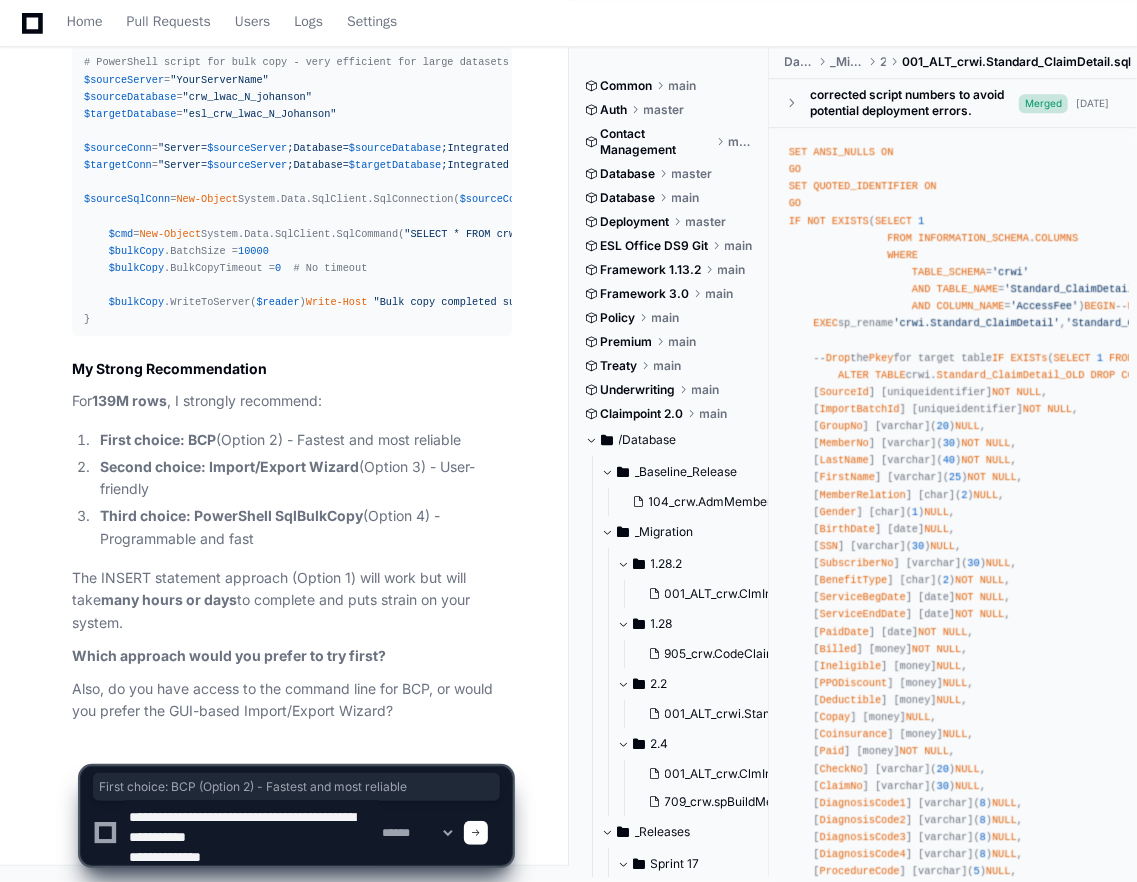 type on "**********" 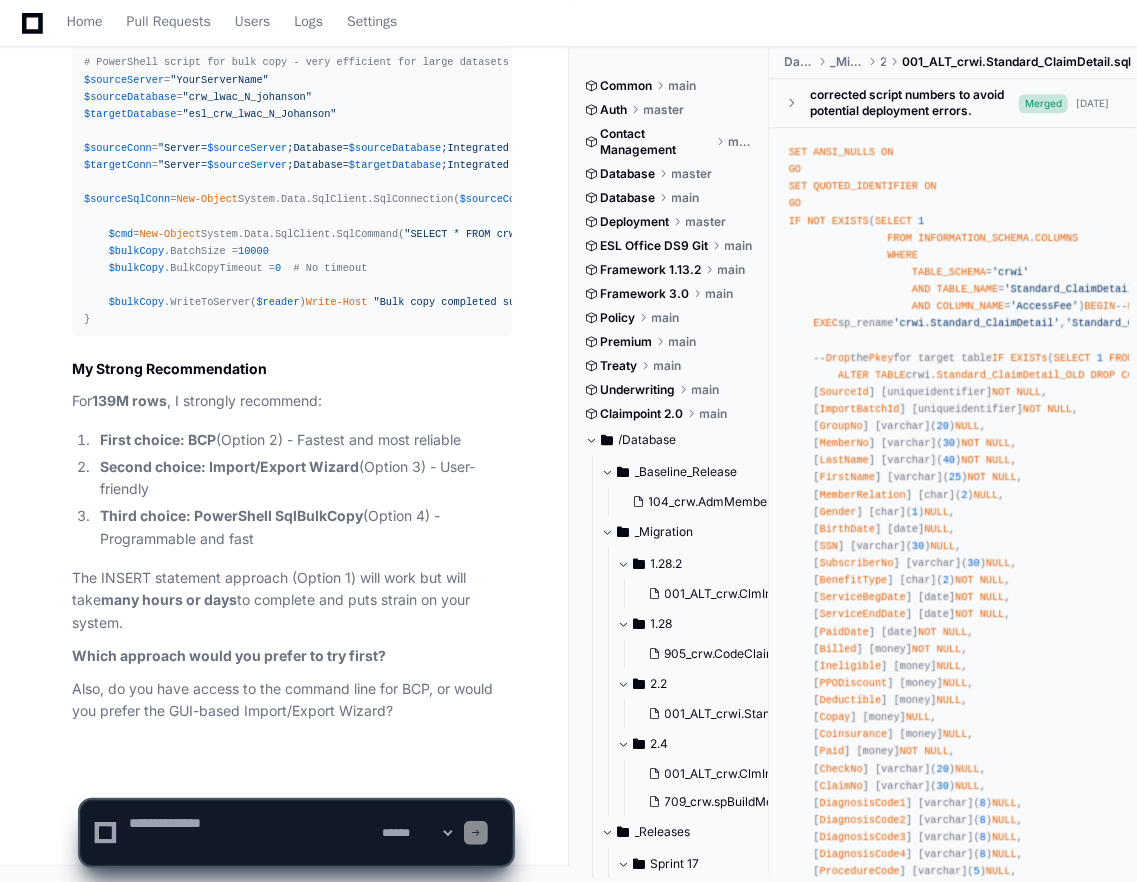 scroll, scrollTop: 0, scrollLeft: 0, axis: both 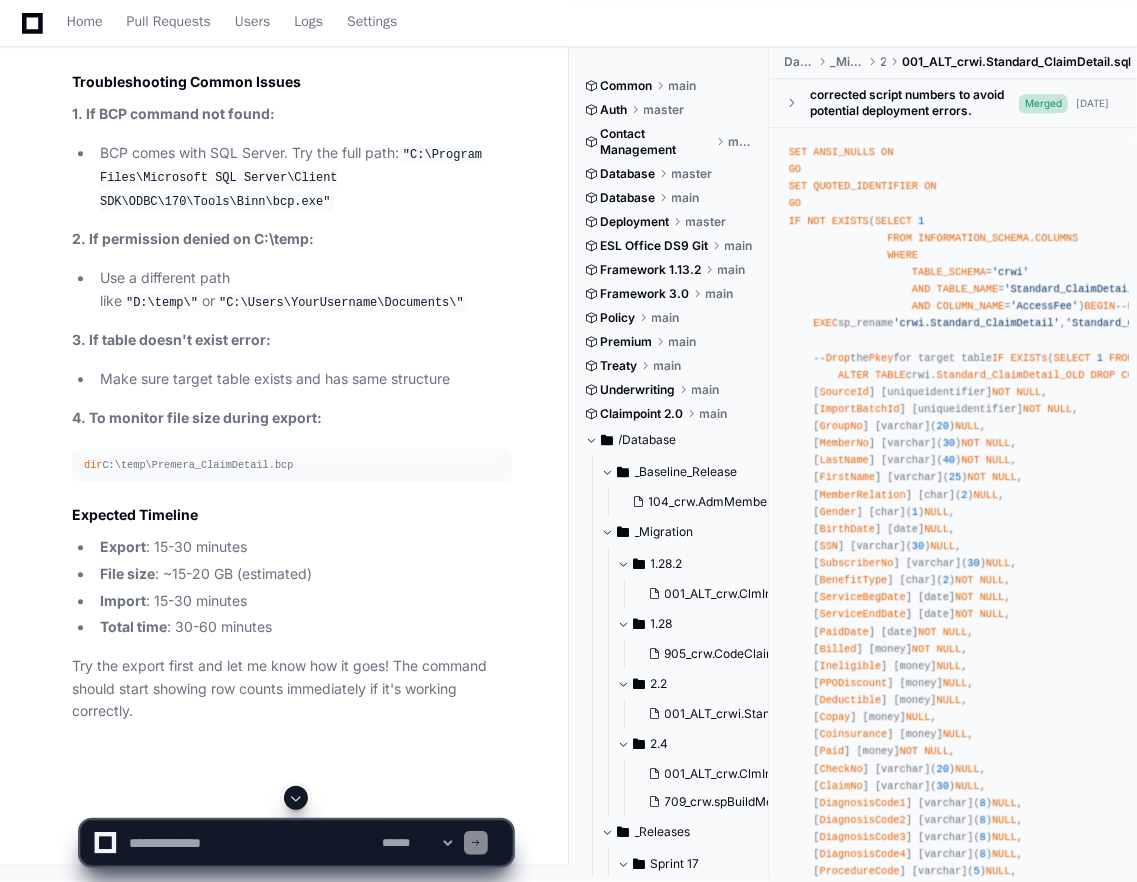 click 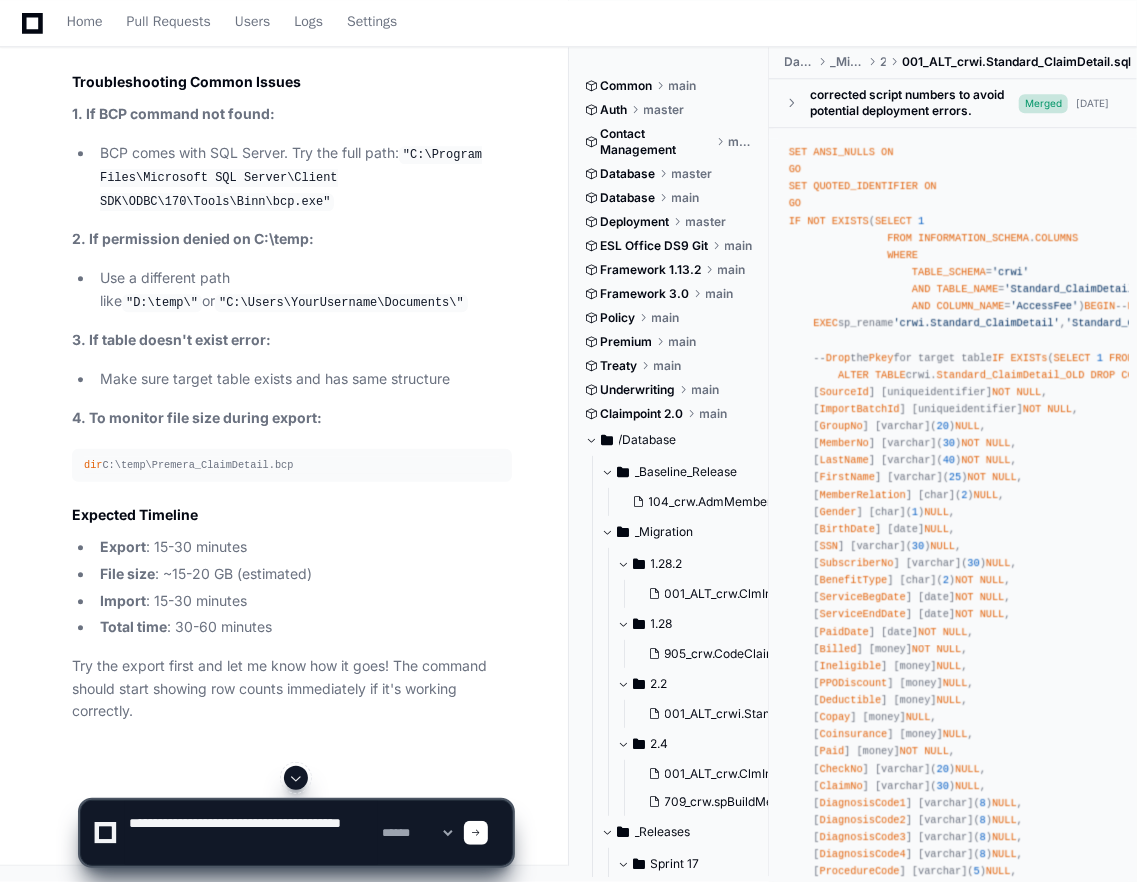 scroll, scrollTop: 6, scrollLeft: 0, axis: vertical 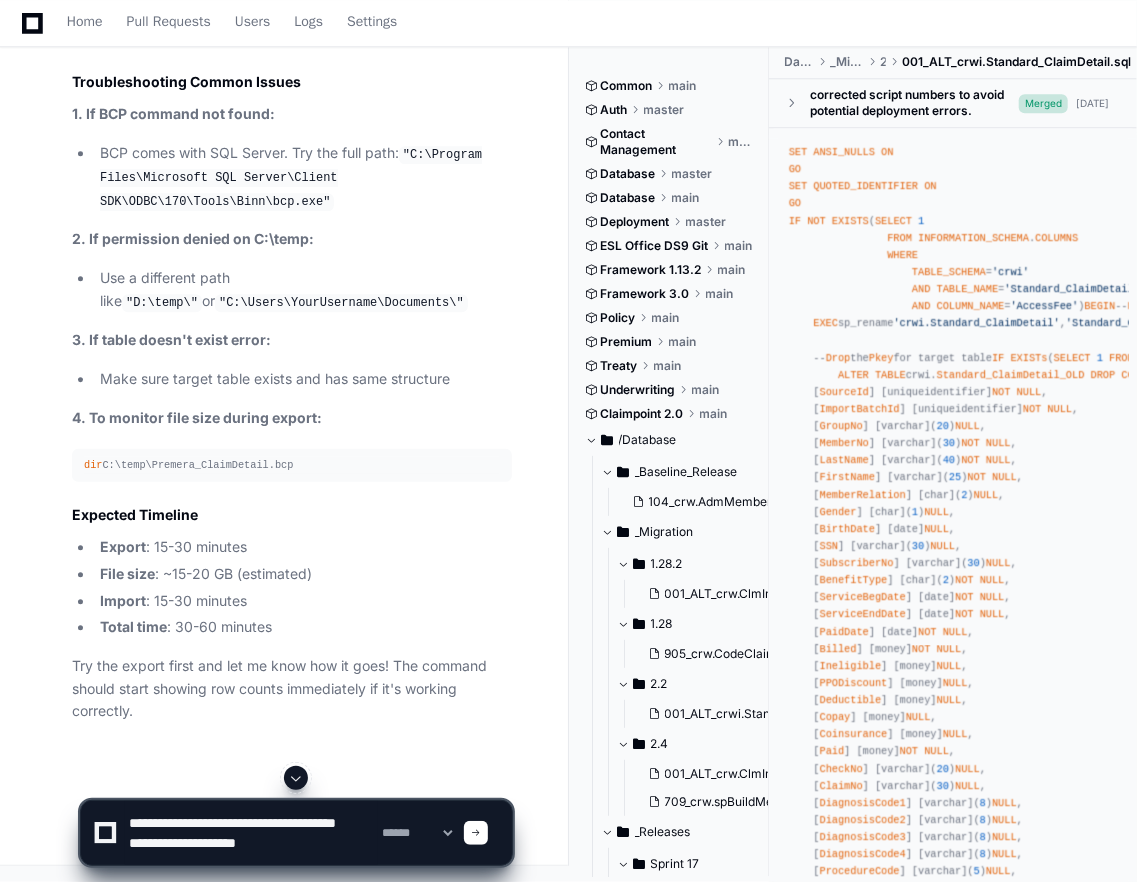 type on "**********" 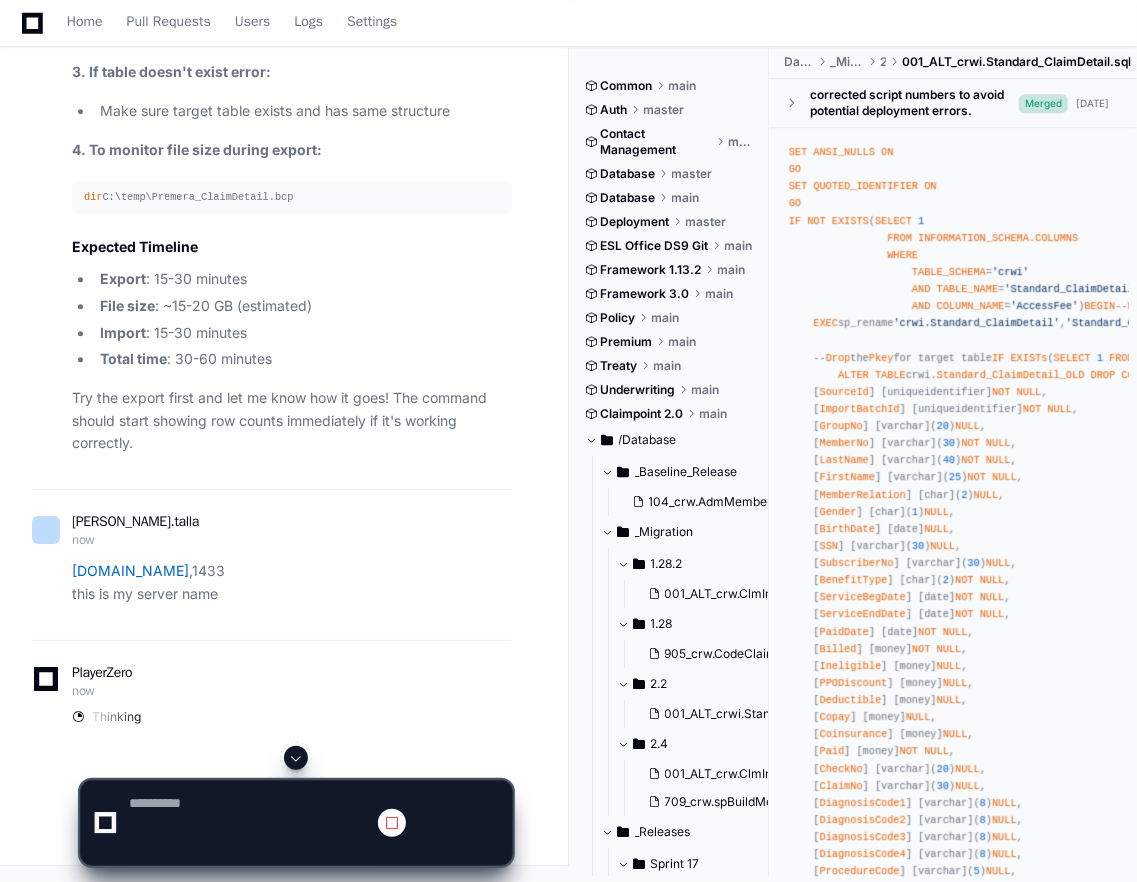 scroll, scrollTop: 0, scrollLeft: 0, axis: both 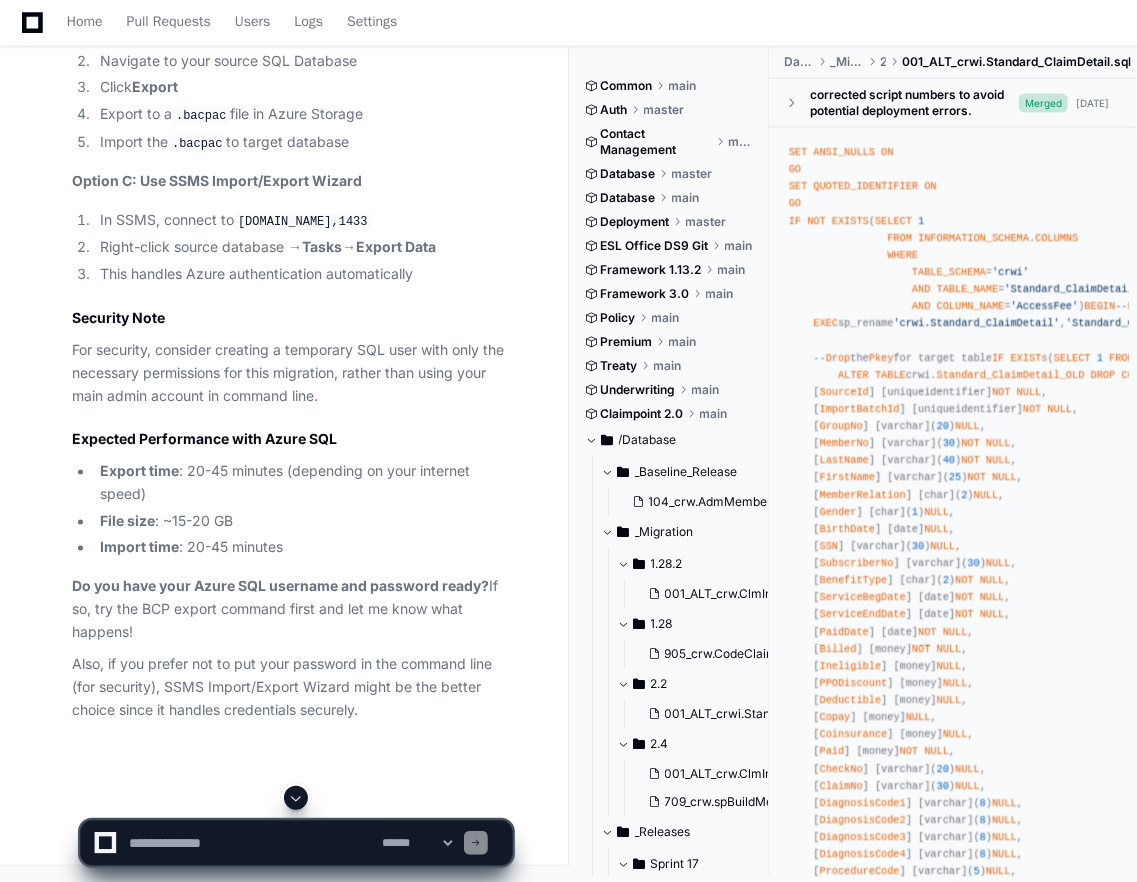 click 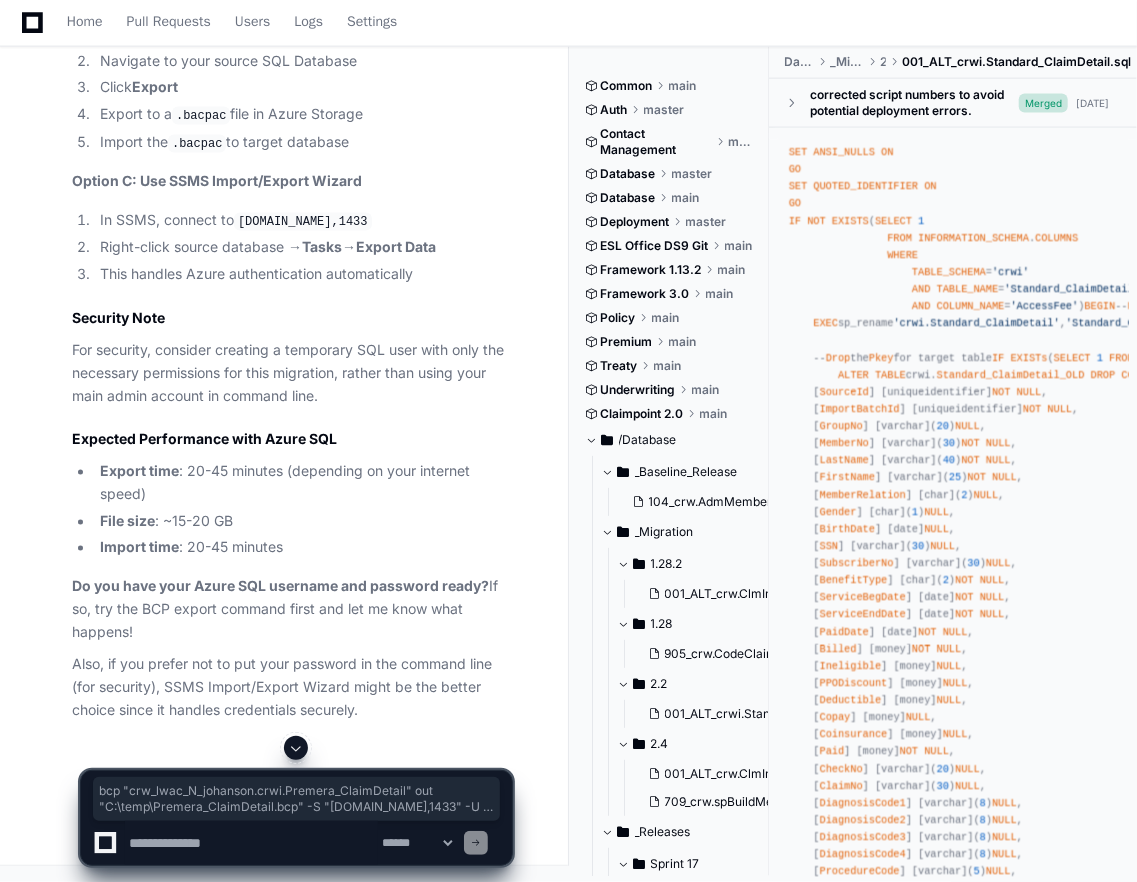 click on "bcp "crw_lwac_N_johanson.crwi.Premera_ClaimDetail" out "C:\temp\Premera_ClaimDetail.bcp" -S "[DOMAIN_NAME]. net , 1433 " -U "YourUsername" -P "YourPassword" -n -b  10000" 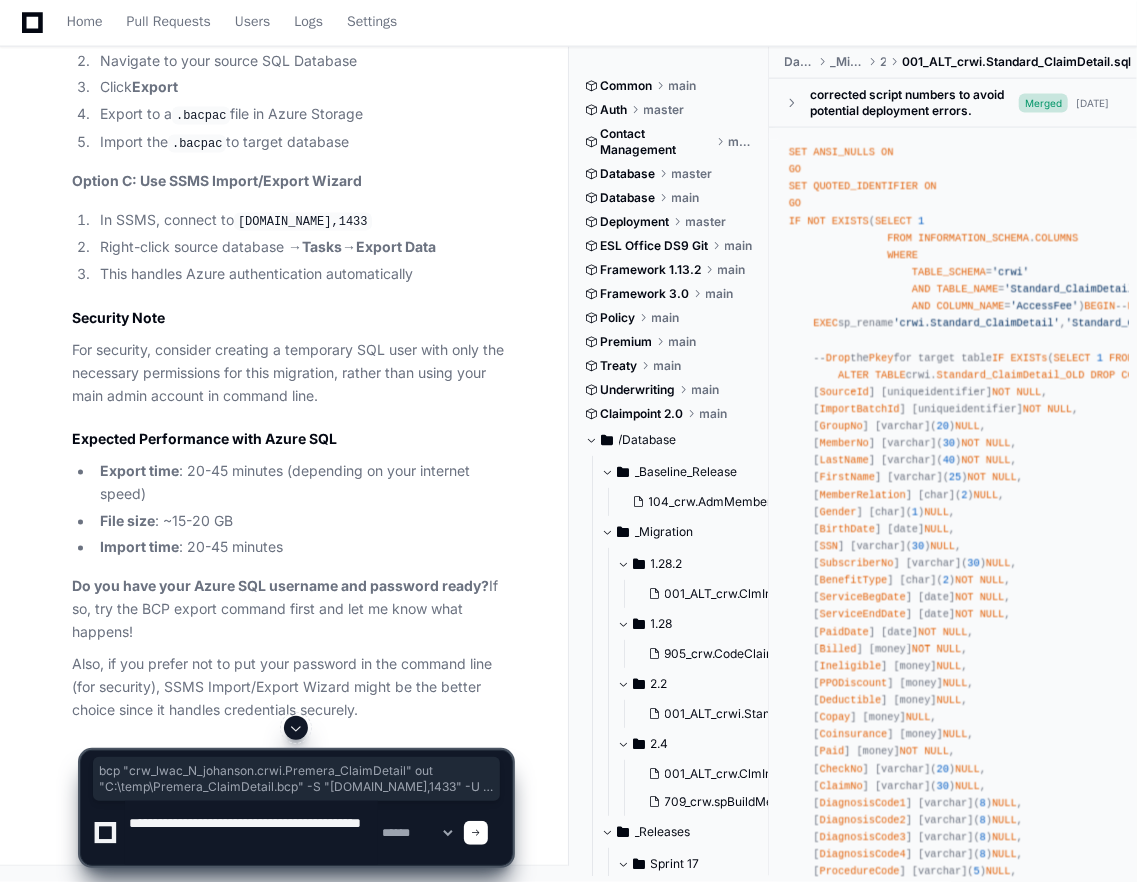 type on "**********" 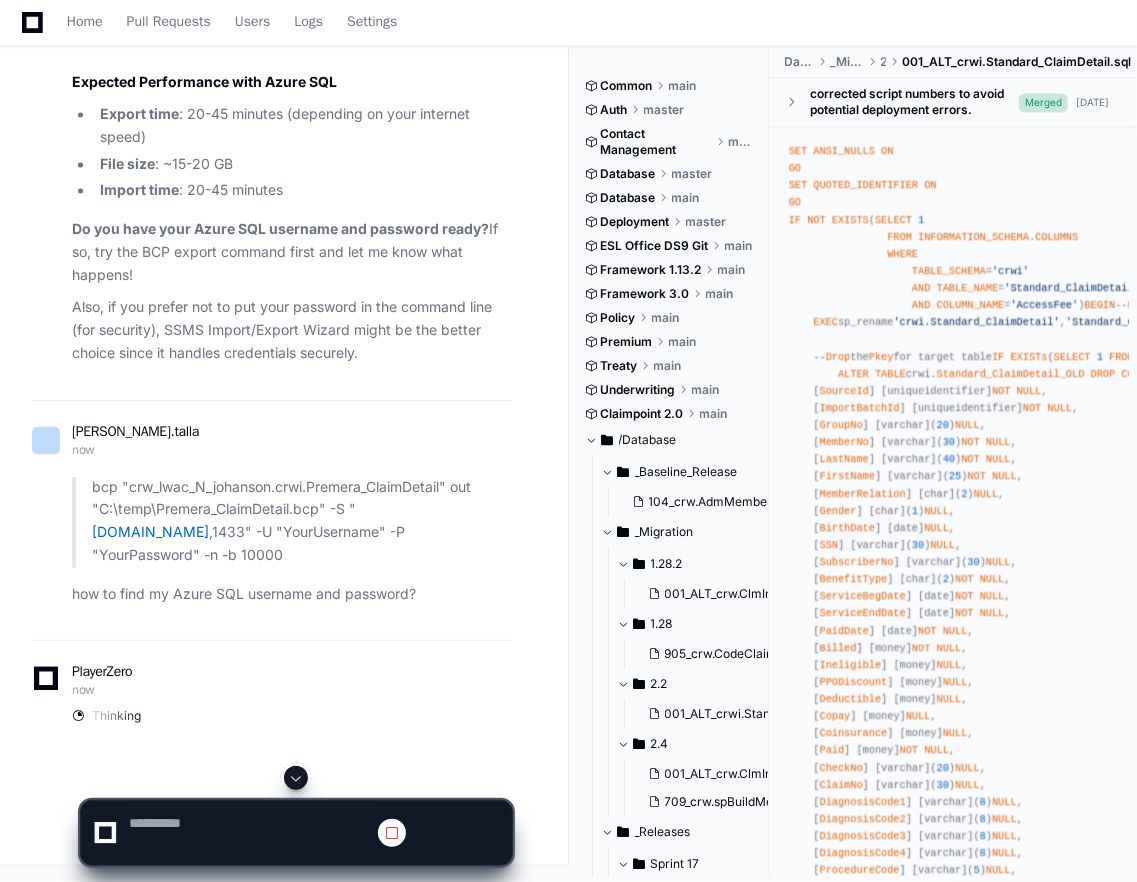 scroll, scrollTop: 0, scrollLeft: 0, axis: both 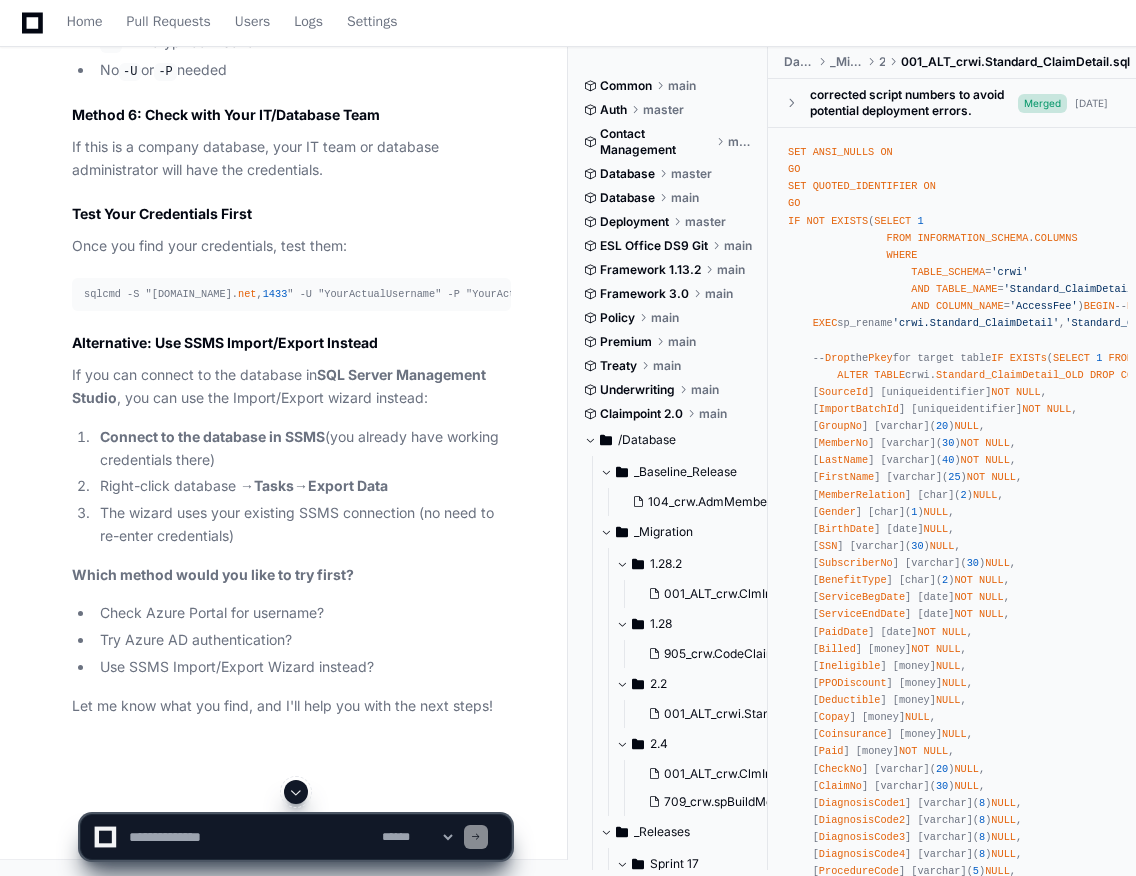 click 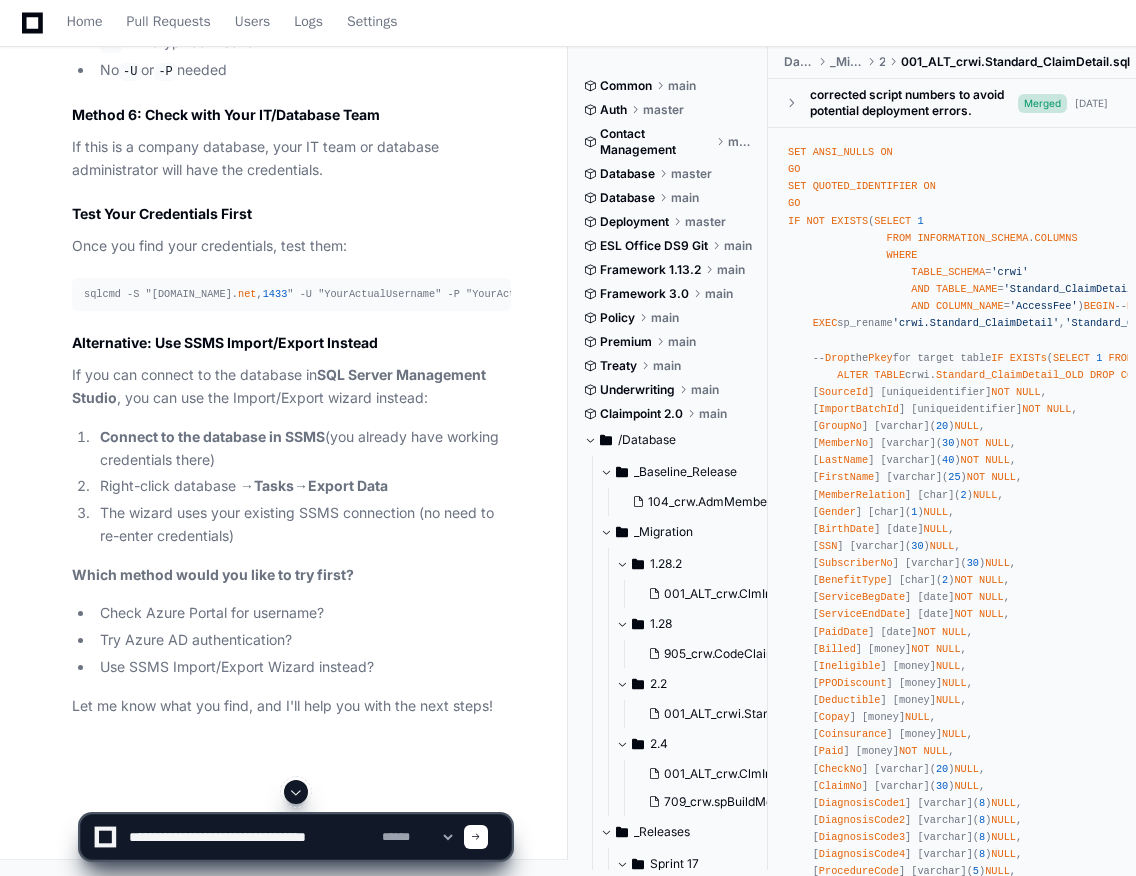 scroll, scrollTop: 0, scrollLeft: 0, axis: both 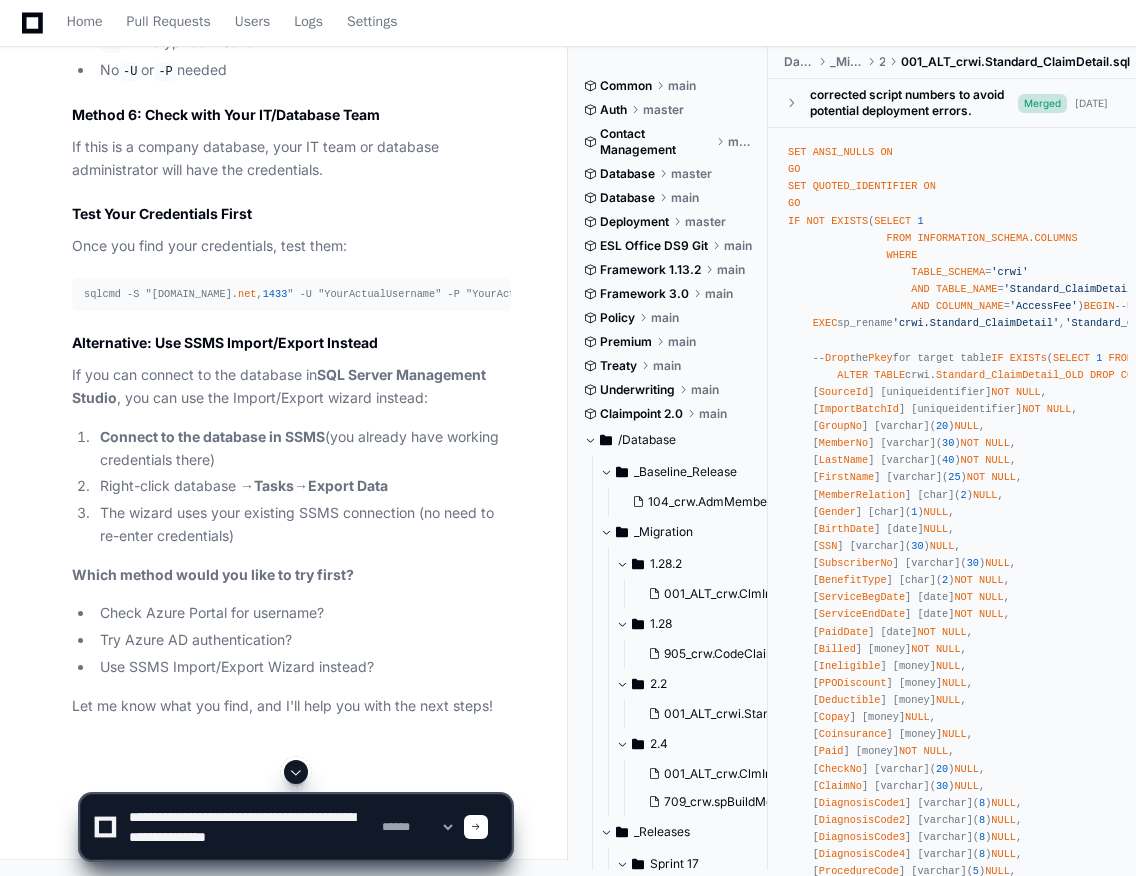 type on "**********" 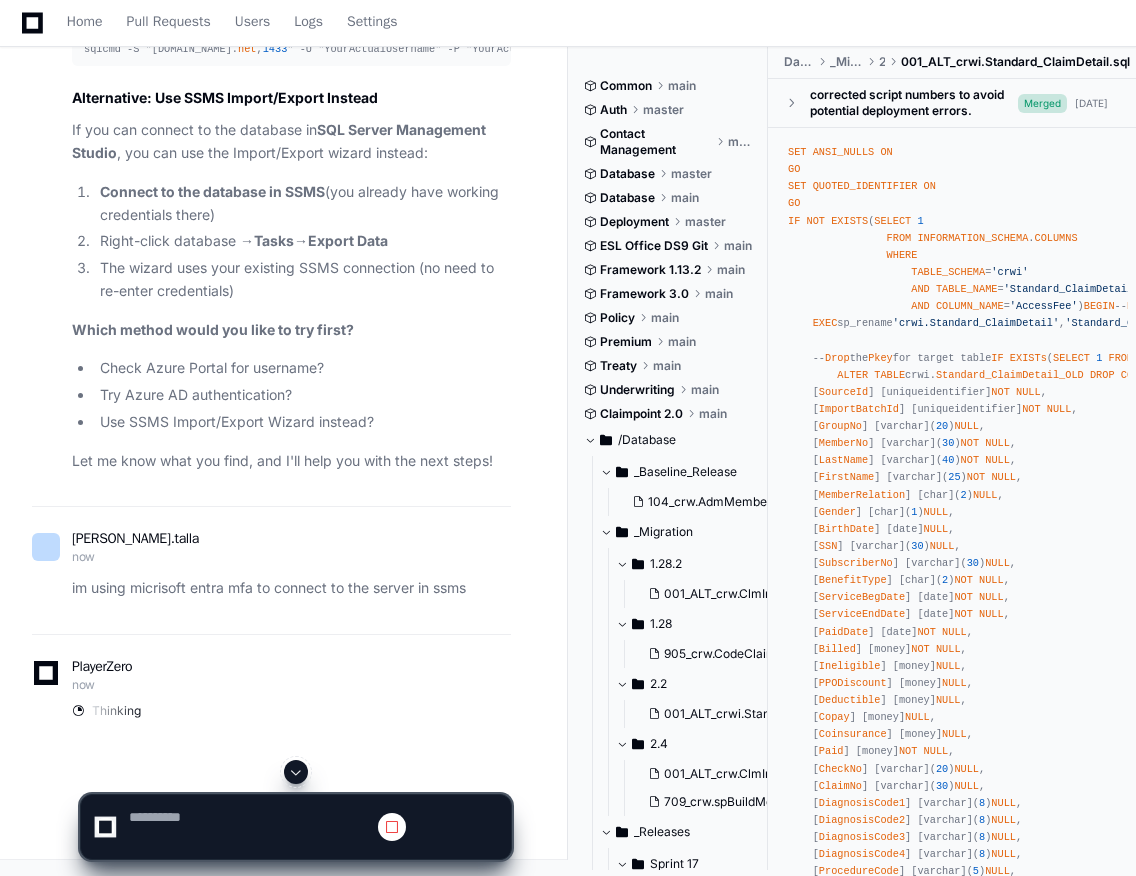 scroll, scrollTop: 0, scrollLeft: 0, axis: both 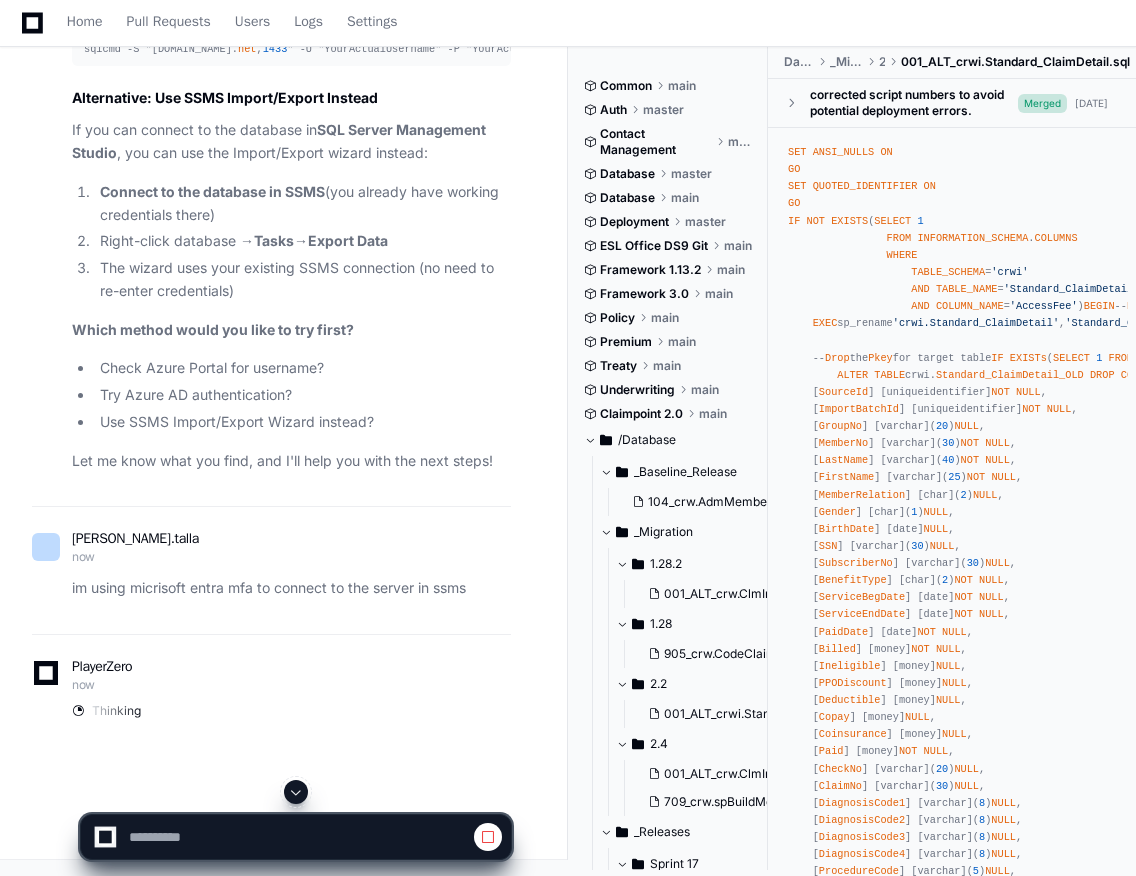click 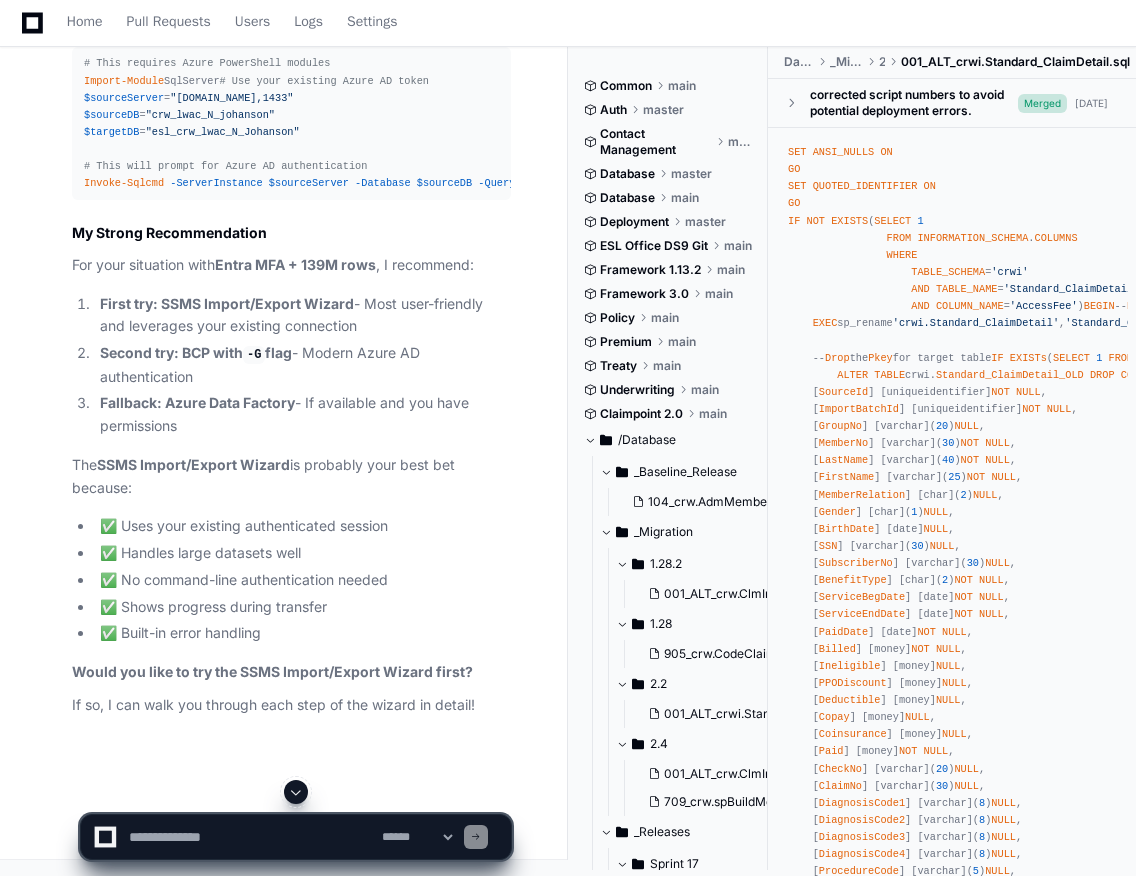 scroll, scrollTop: 35822, scrollLeft: 0, axis: vertical 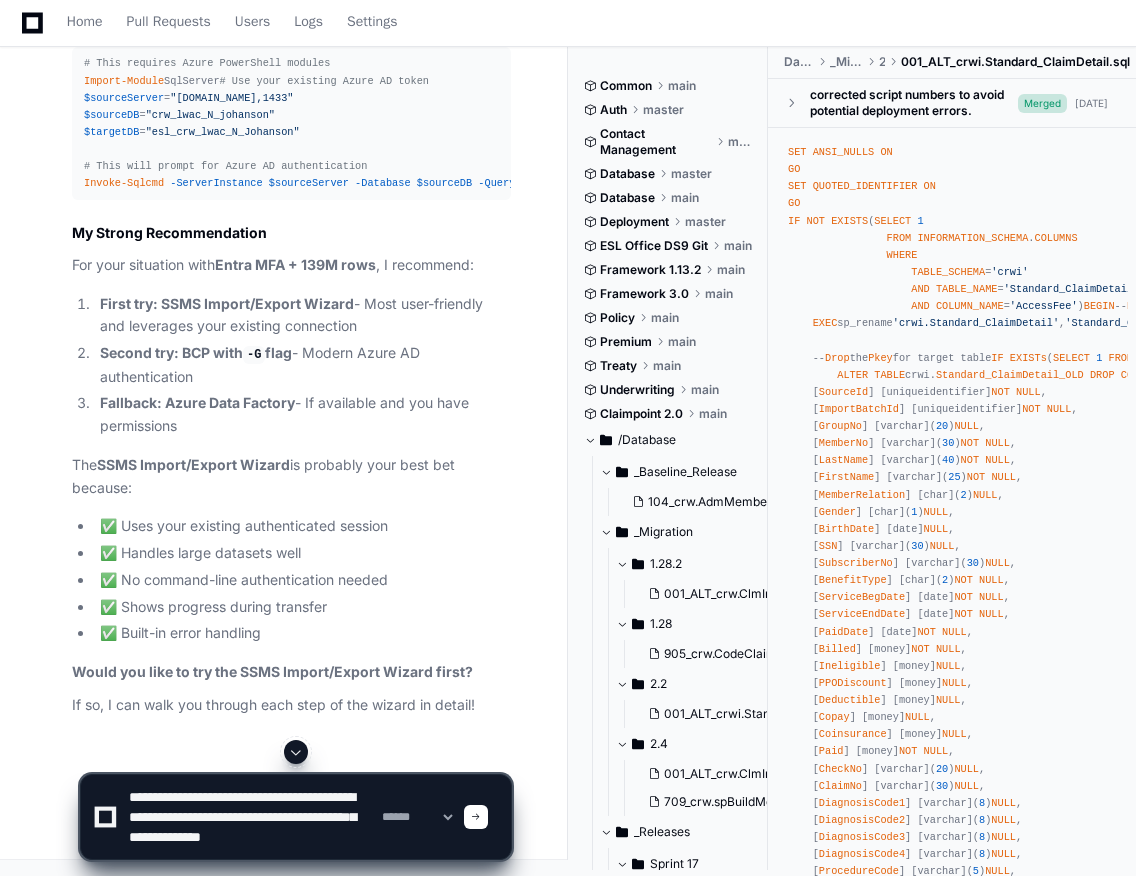 type on "**********" 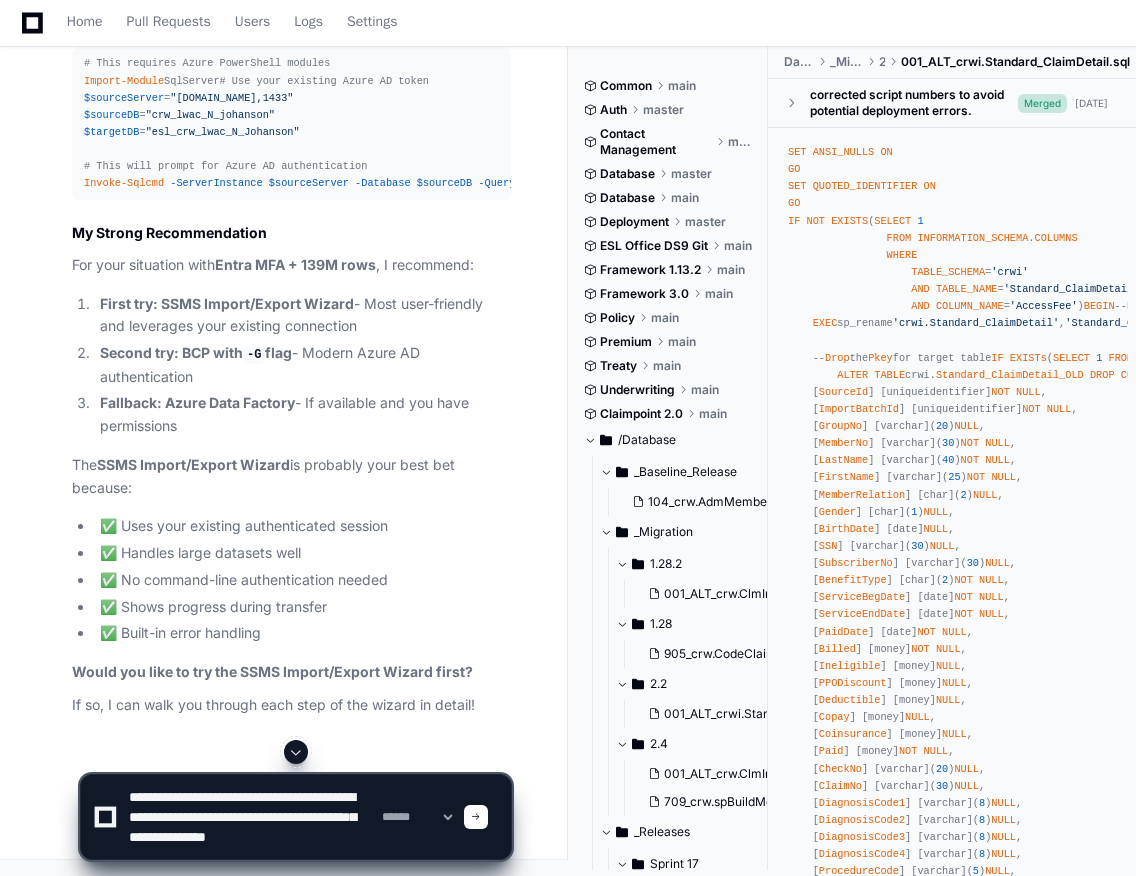 type 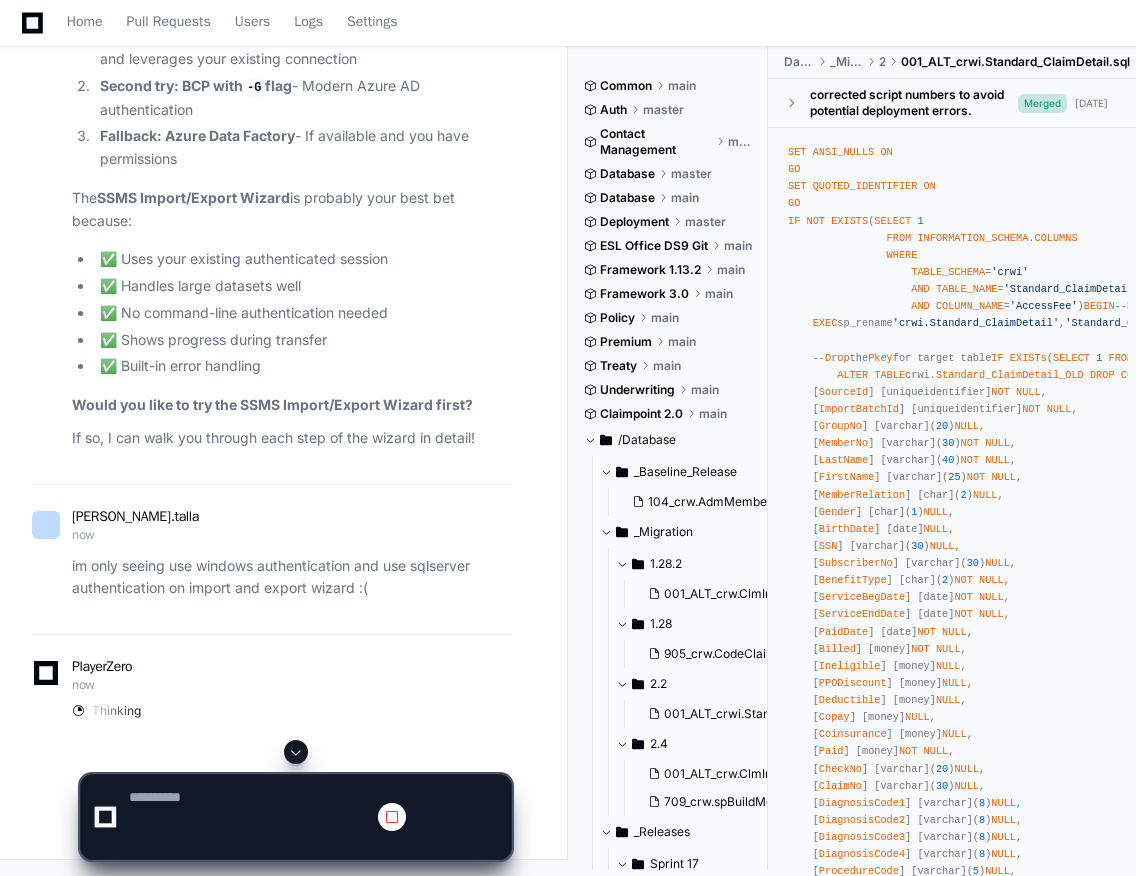 scroll, scrollTop: 0, scrollLeft: 0, axis: both 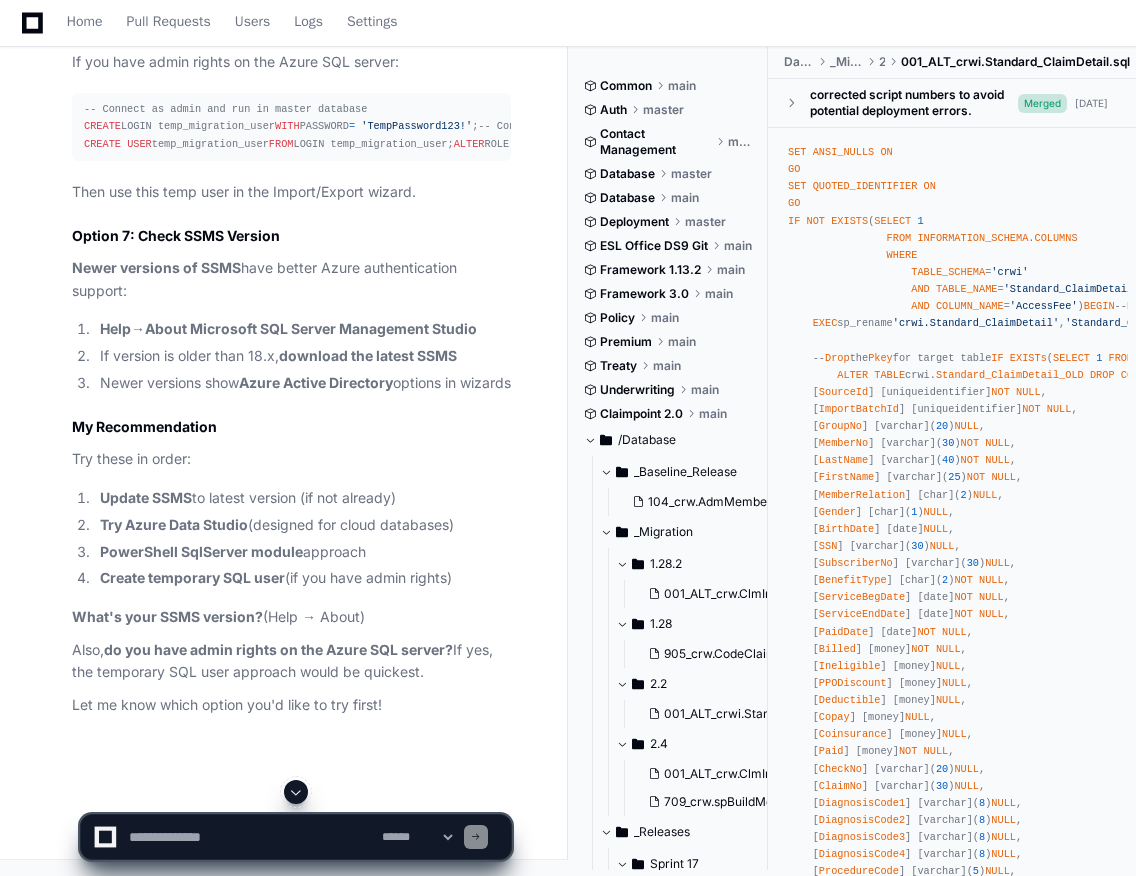 click 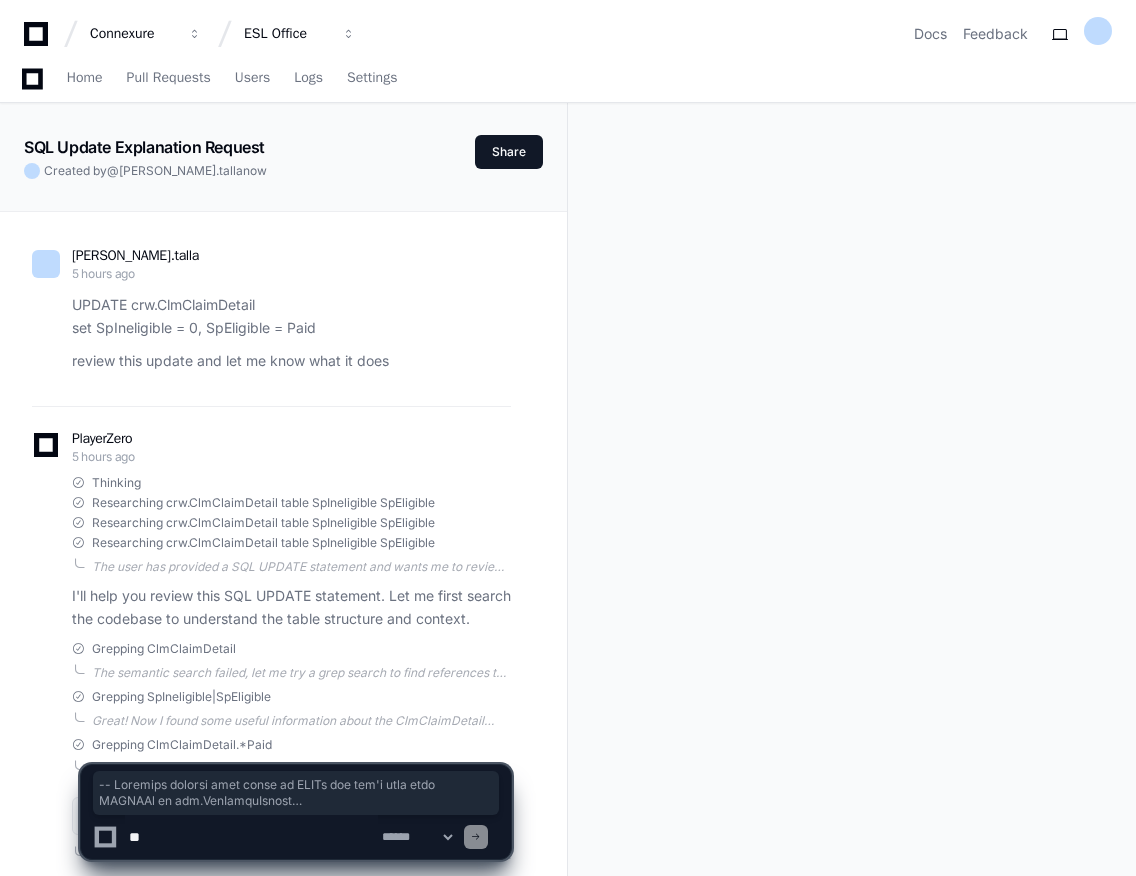 scroll, scrollTop: 123317, scrollLeft: 0, axis: vertical 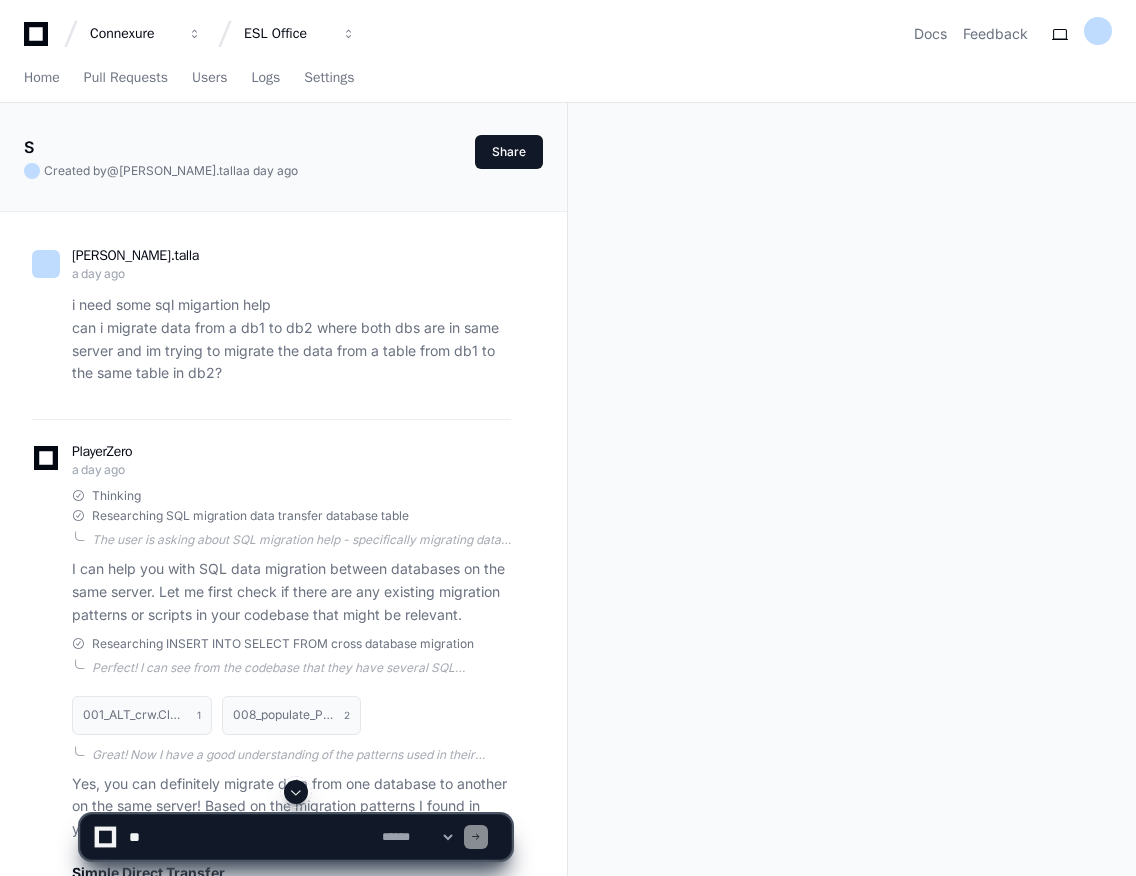 click 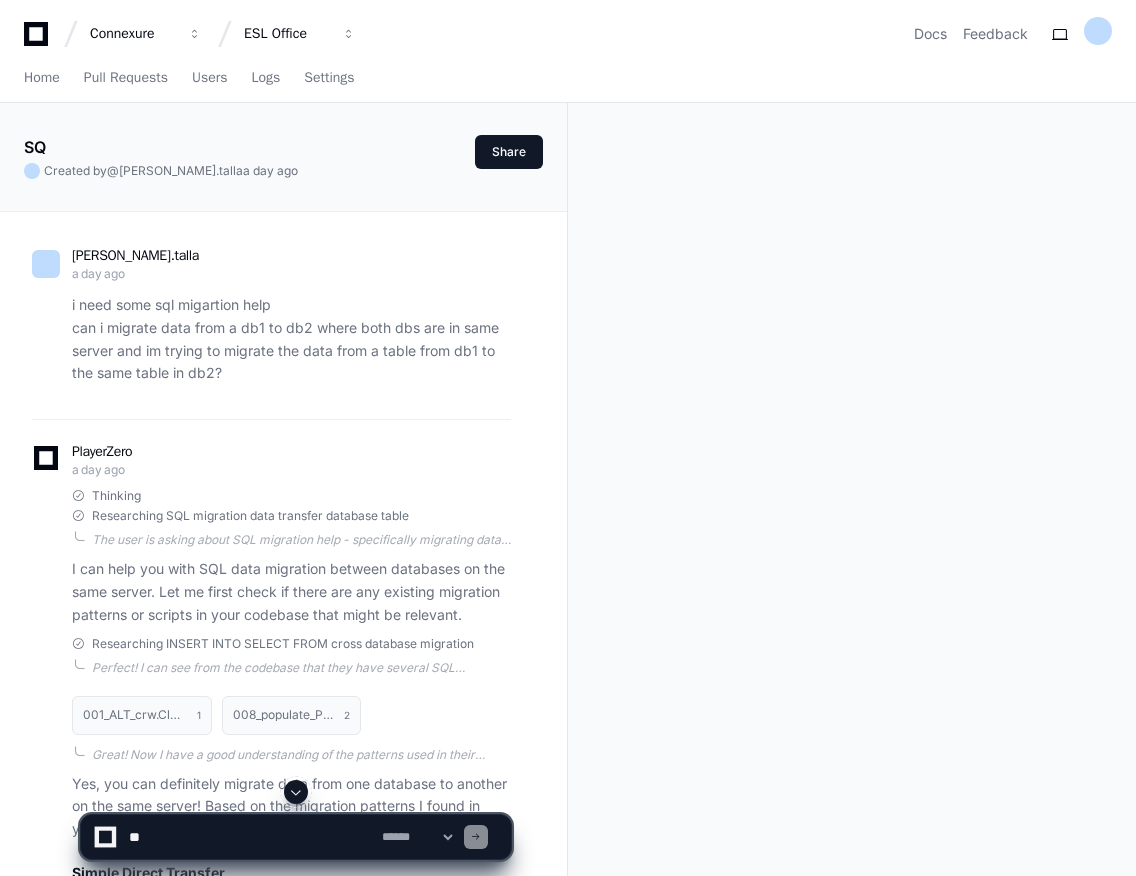 scroll, scrollTop: 30252, scrollLeft: 0, axis: vertical 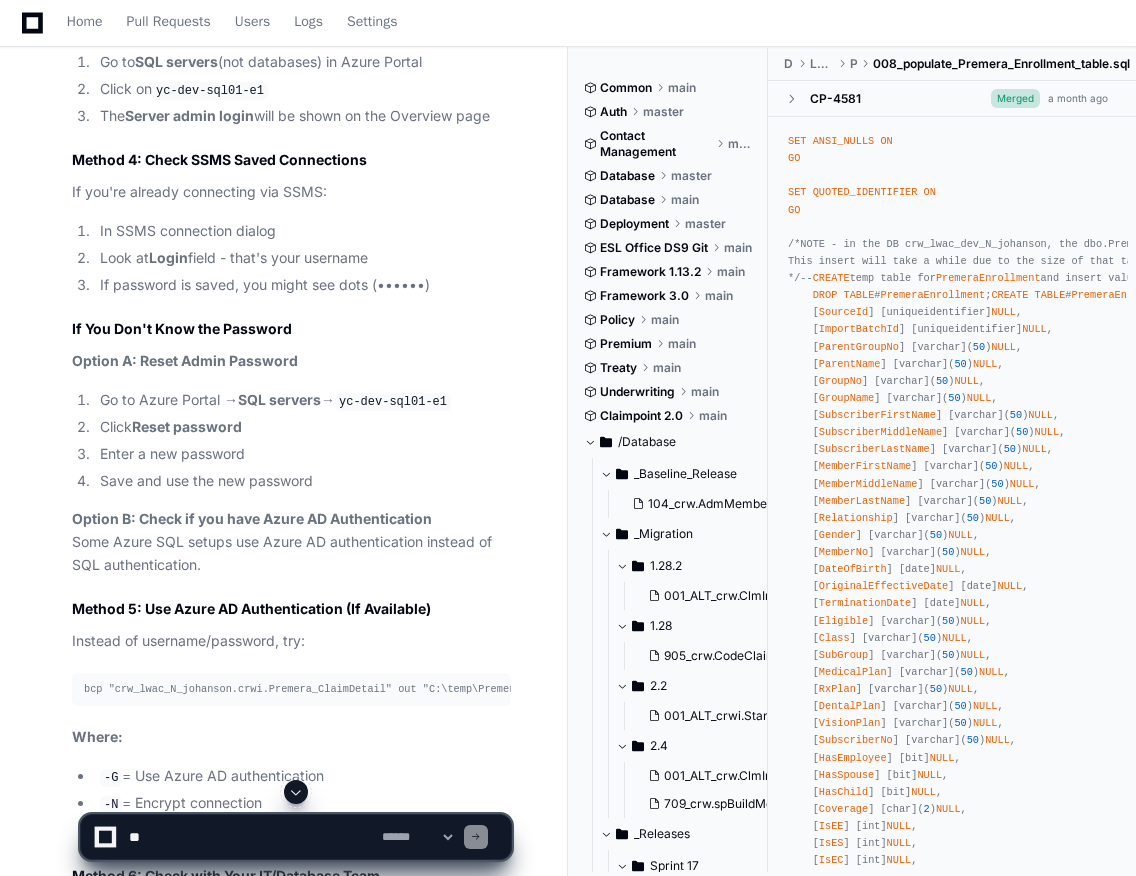 click 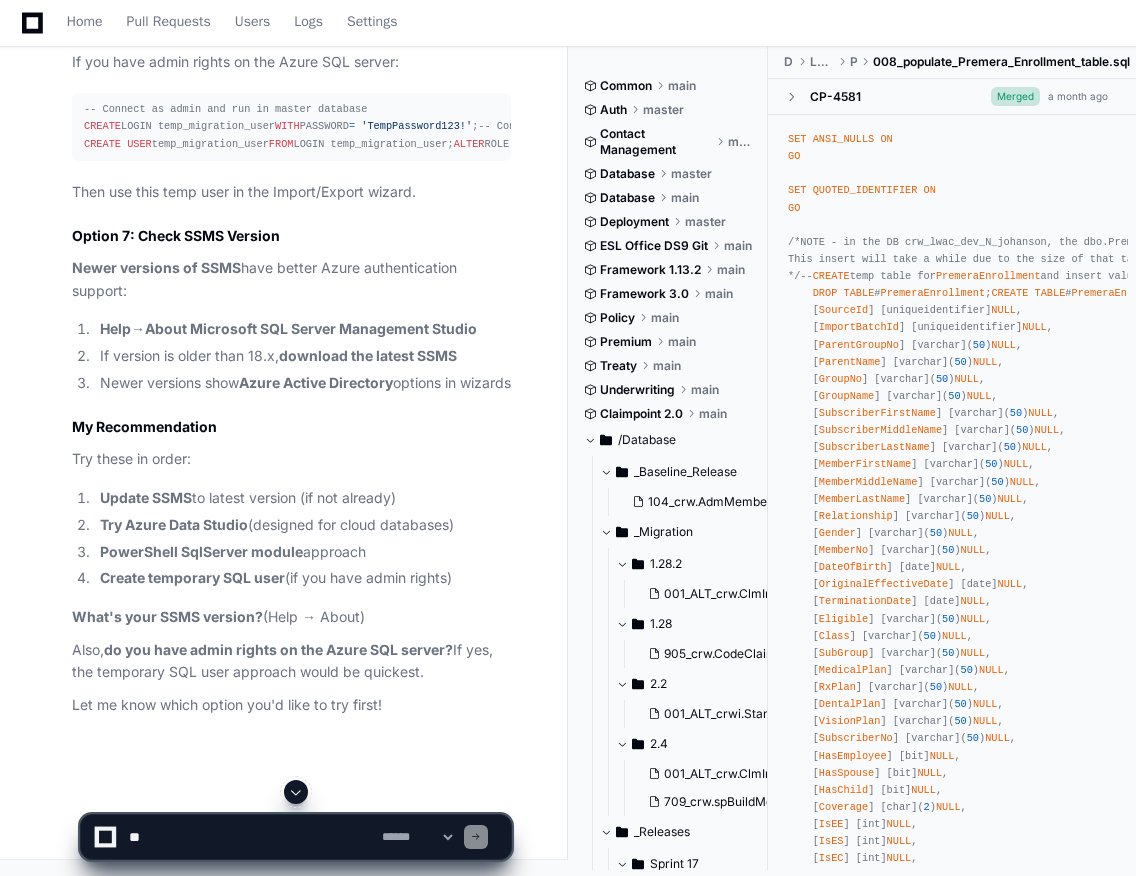 scroll, scrollTop: 38549, scrollLeft: 0, axis: vertical 